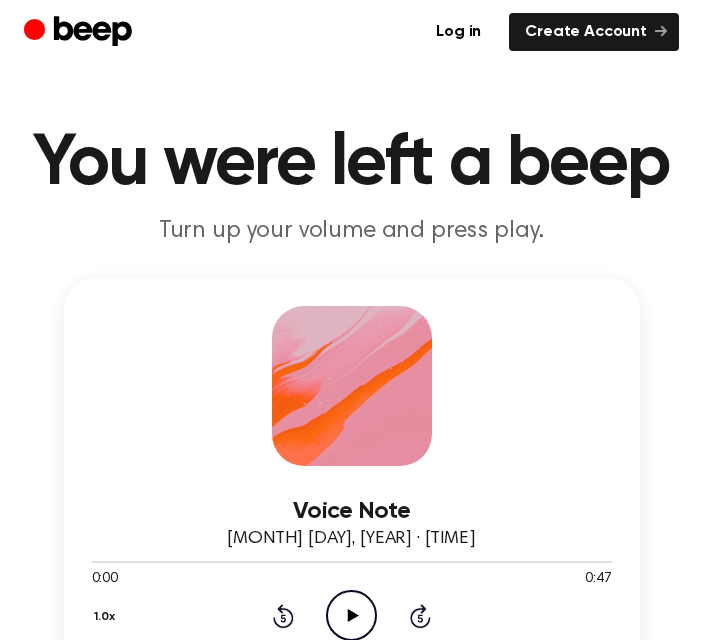 scroll, scrollTop: 0, scrollLeft: 0, axis: both 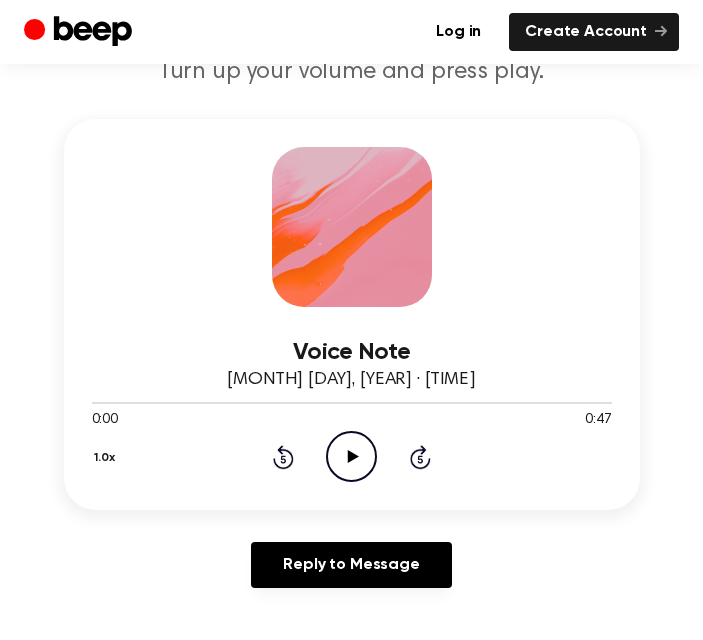 click on "Play Audio" 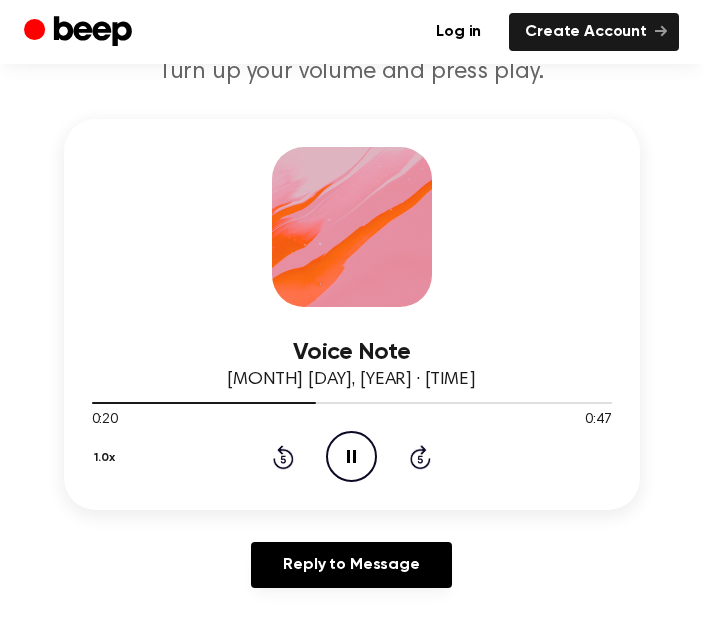 click 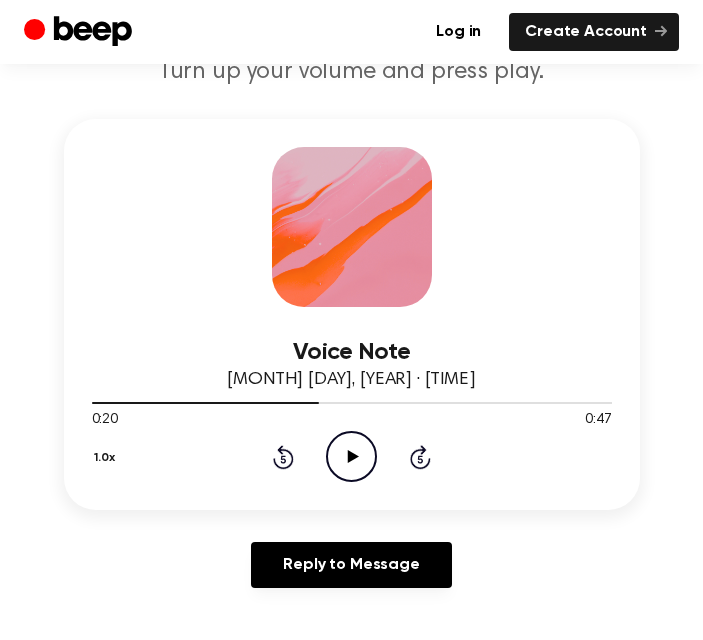click on "Play Audio" 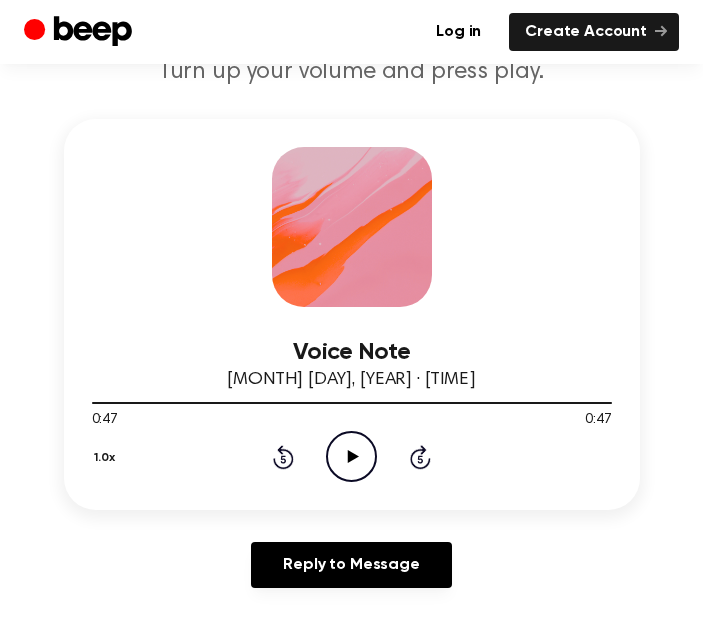 click on "Rewind 5 seconds" 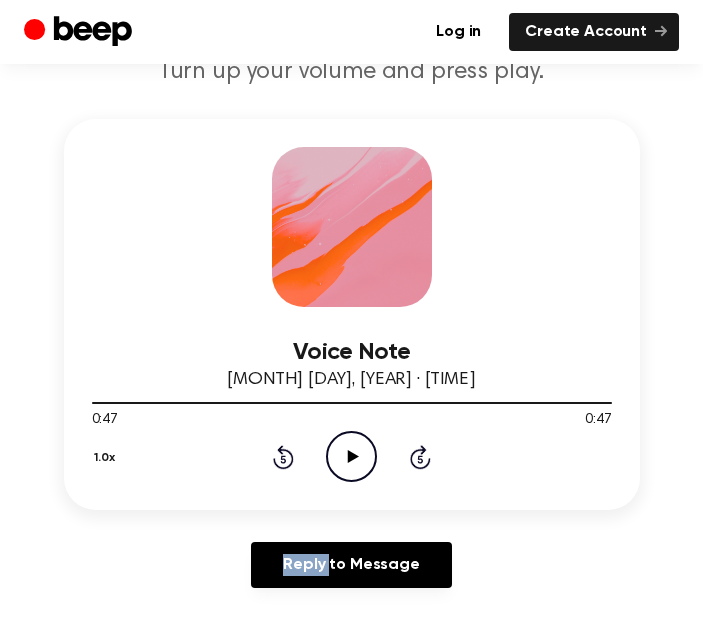 click on "Rewind 5 seconds" 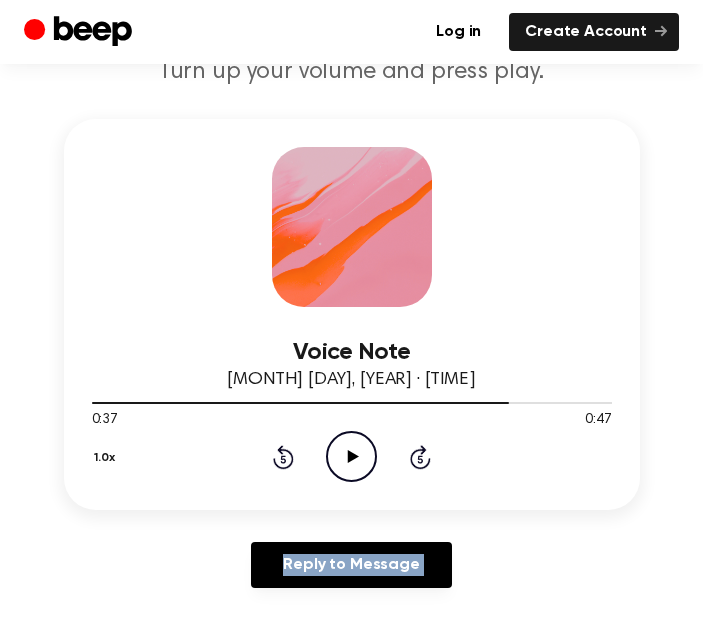click on "Rewind 5 seconds" 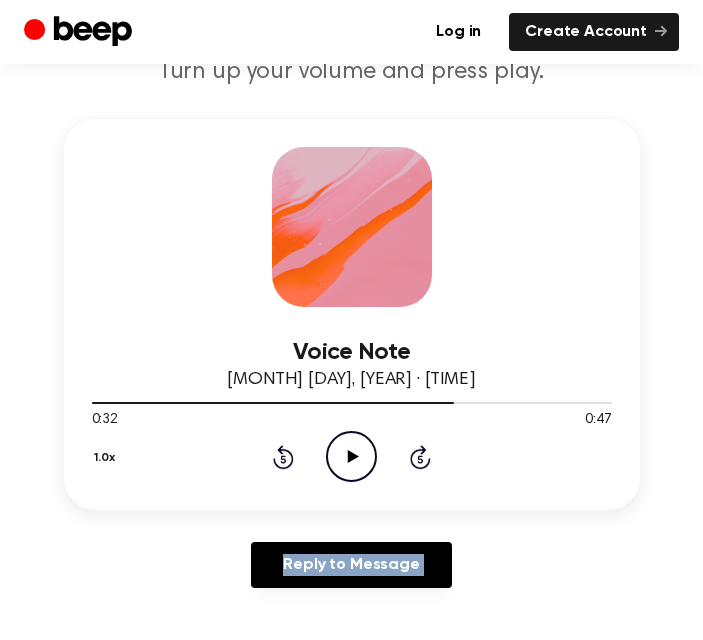 click on "Rewind 5 seconds" 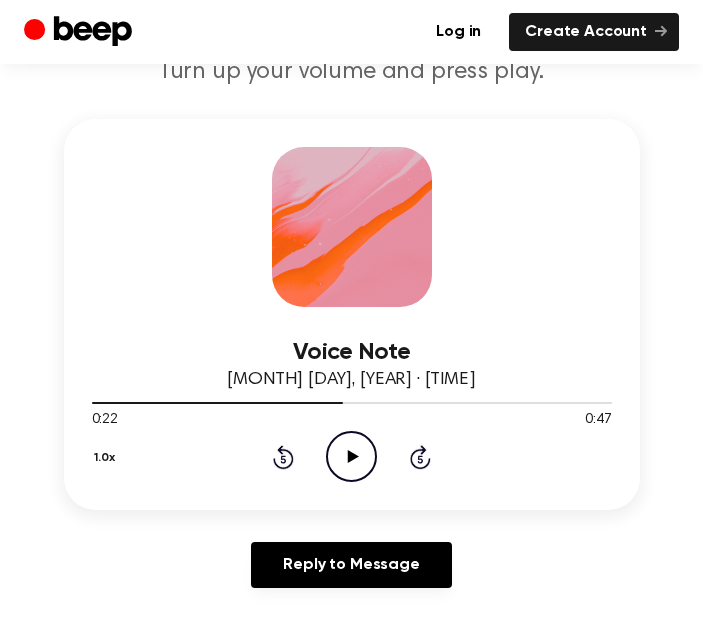 click on "Play Audio" 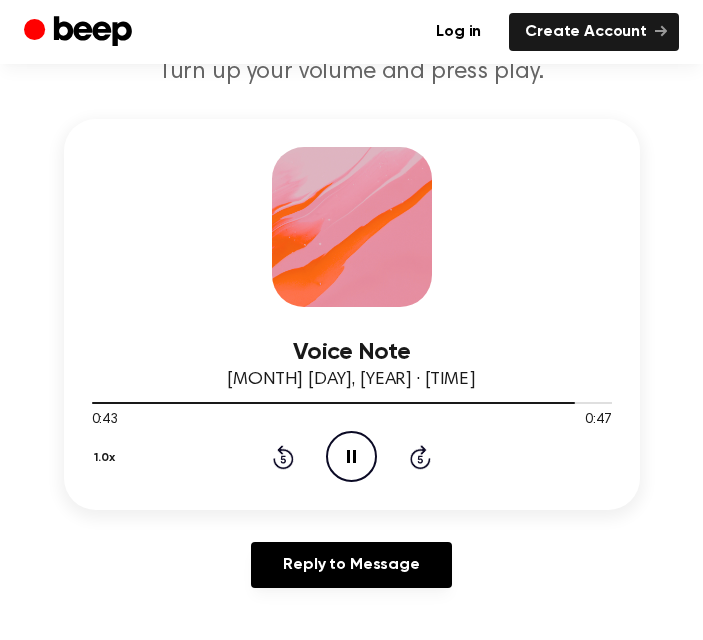 click 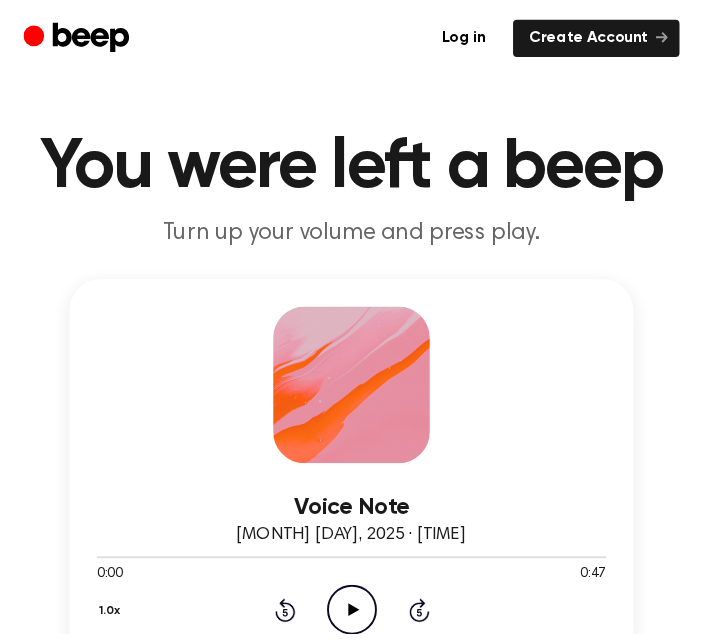 scroll, scrollTop: 0, scrollLeft: 0, axis: both 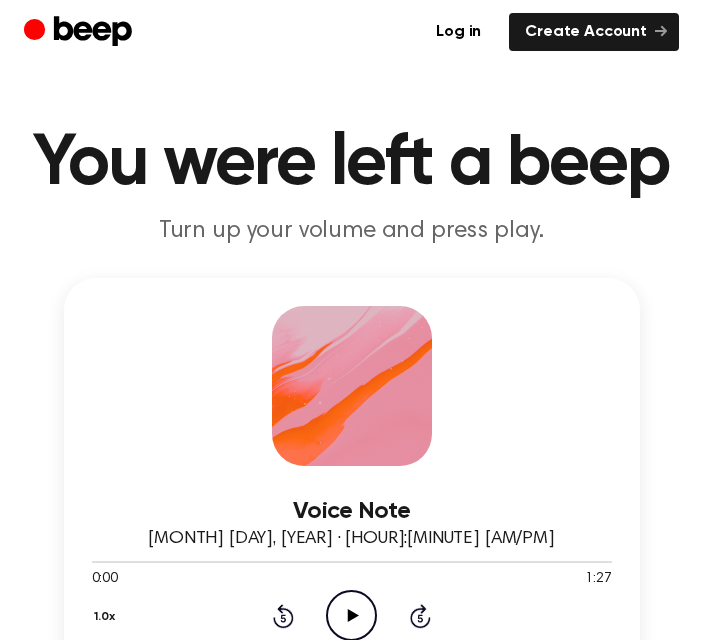 click on "Play Audio" 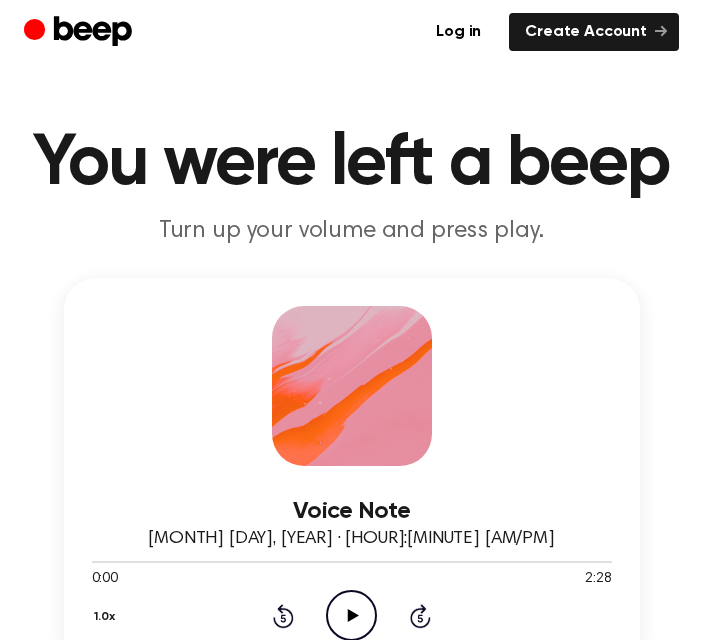 scroll, scrollTop: 0, scrollLeft: 0, axis: both 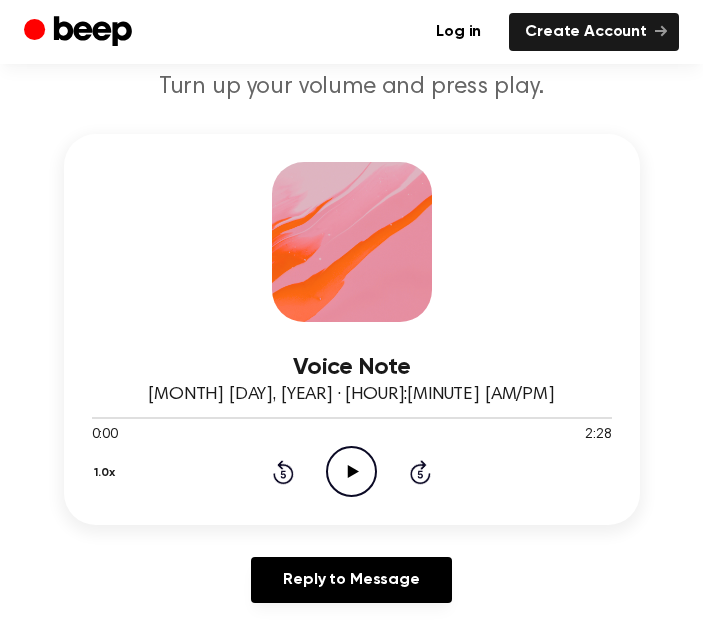 click on "Play Audio" 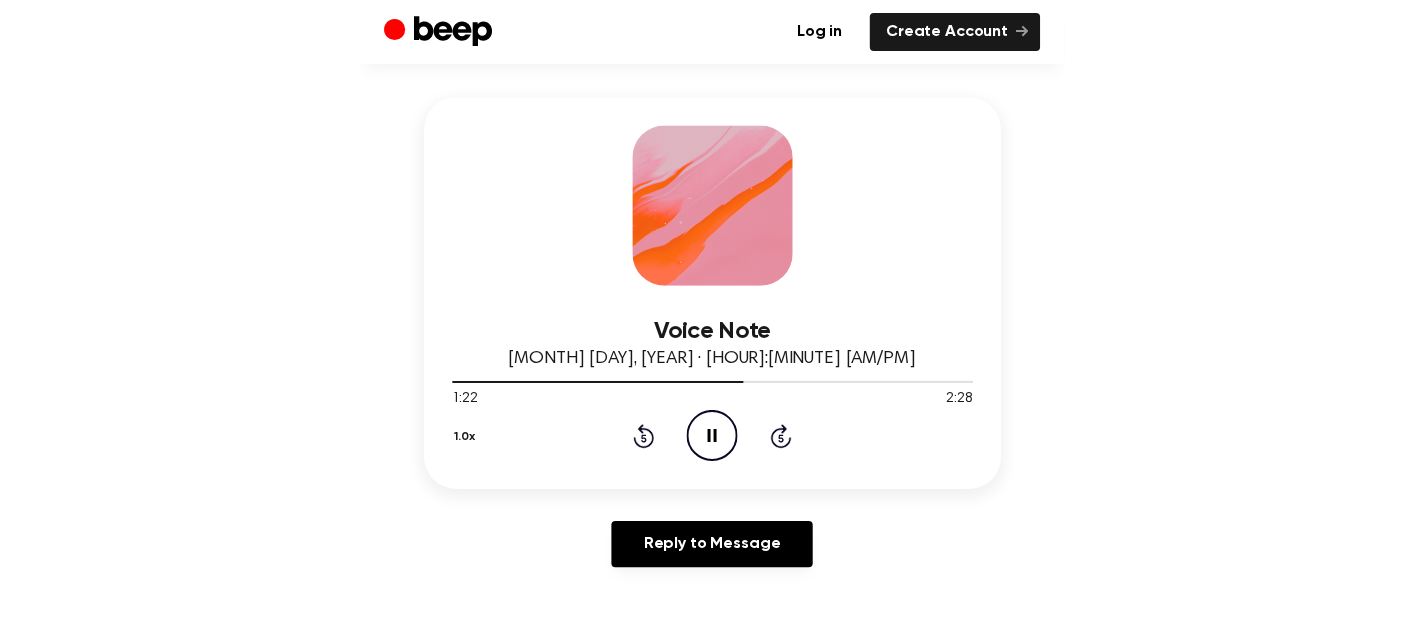 scroll, scrollTop: 182, scrollLeft: 0, axis: vertical 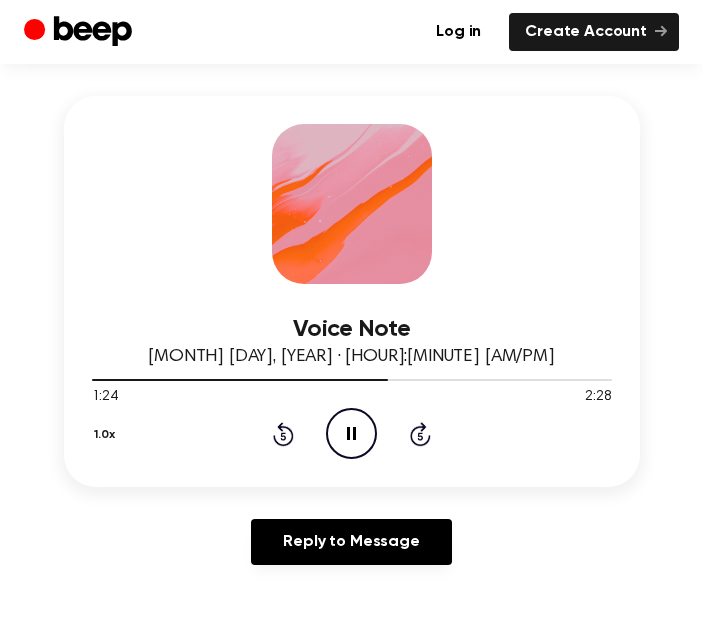 click on "Pause Audio" 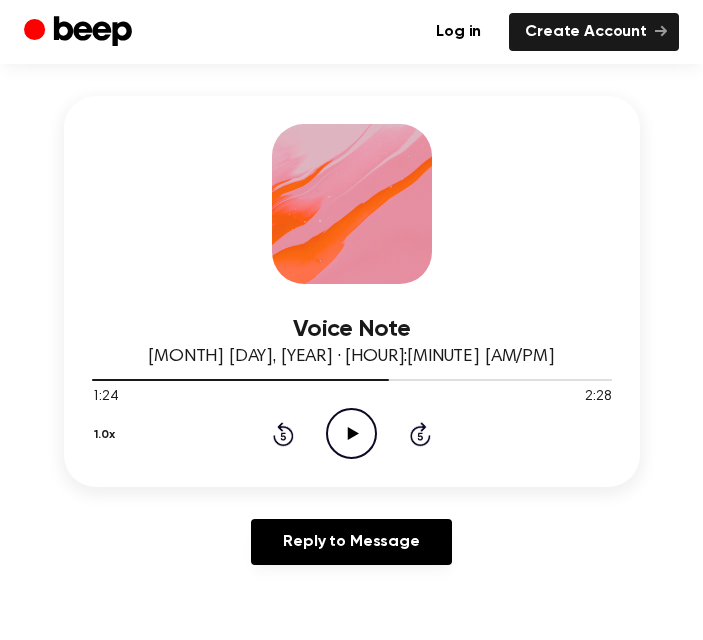 click on "Play Audio" 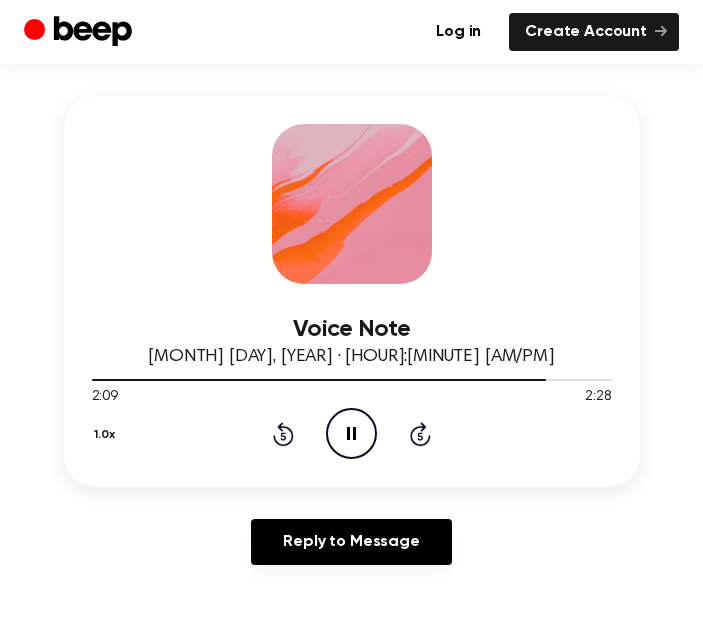 click 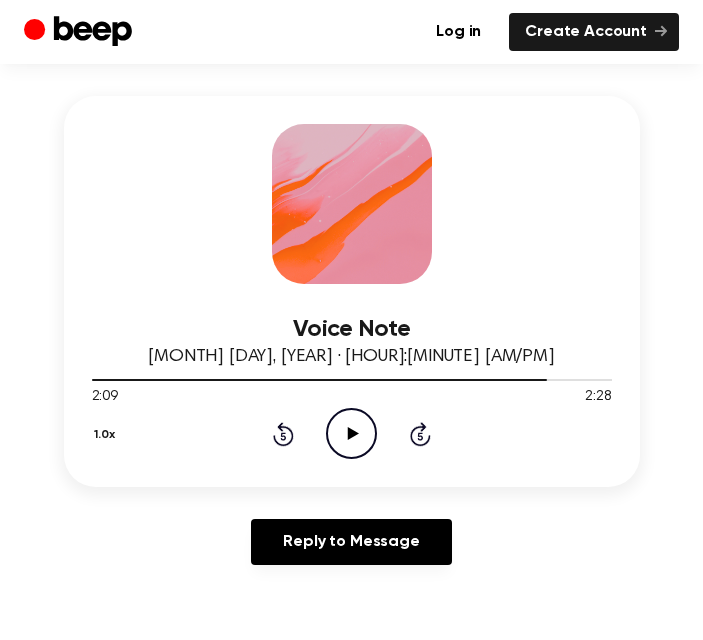 click 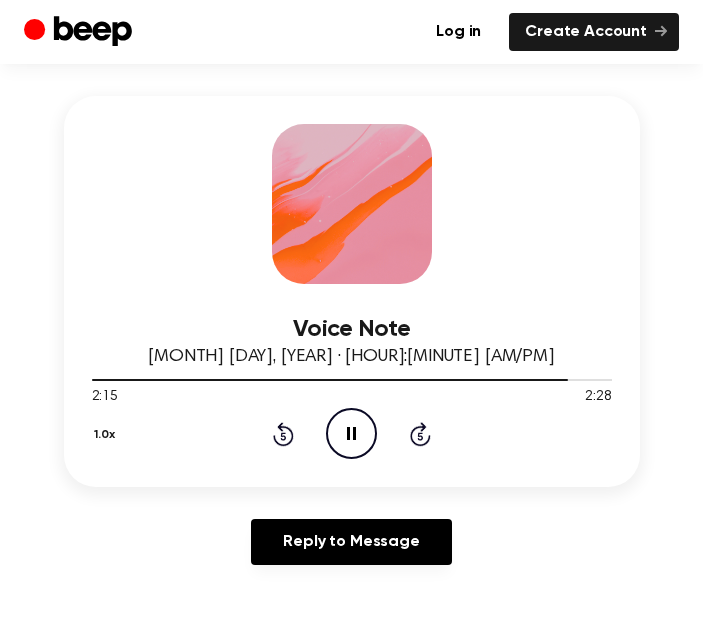 click on "1.0x Rewind 5 seconds Pause Audio Skip 5 seconds" at bounding box center (352, 433) 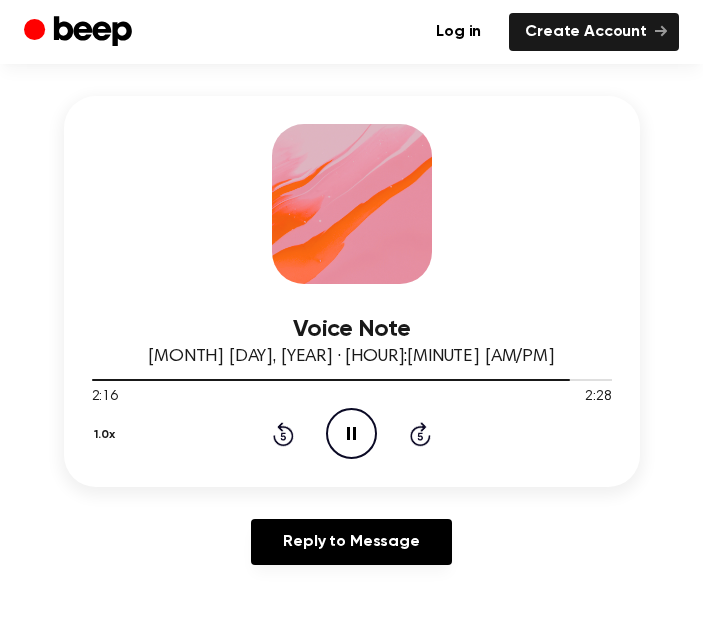 click on "Skip 5 seconds" 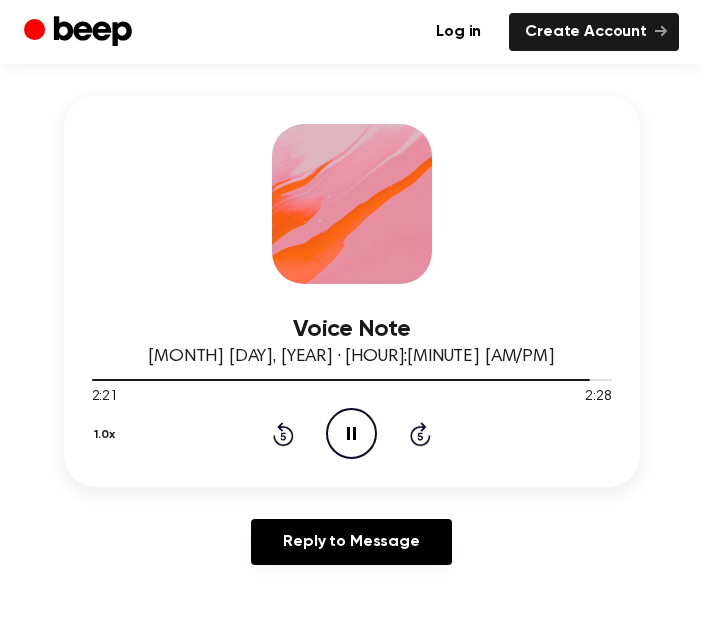 click on "Pause Audio" 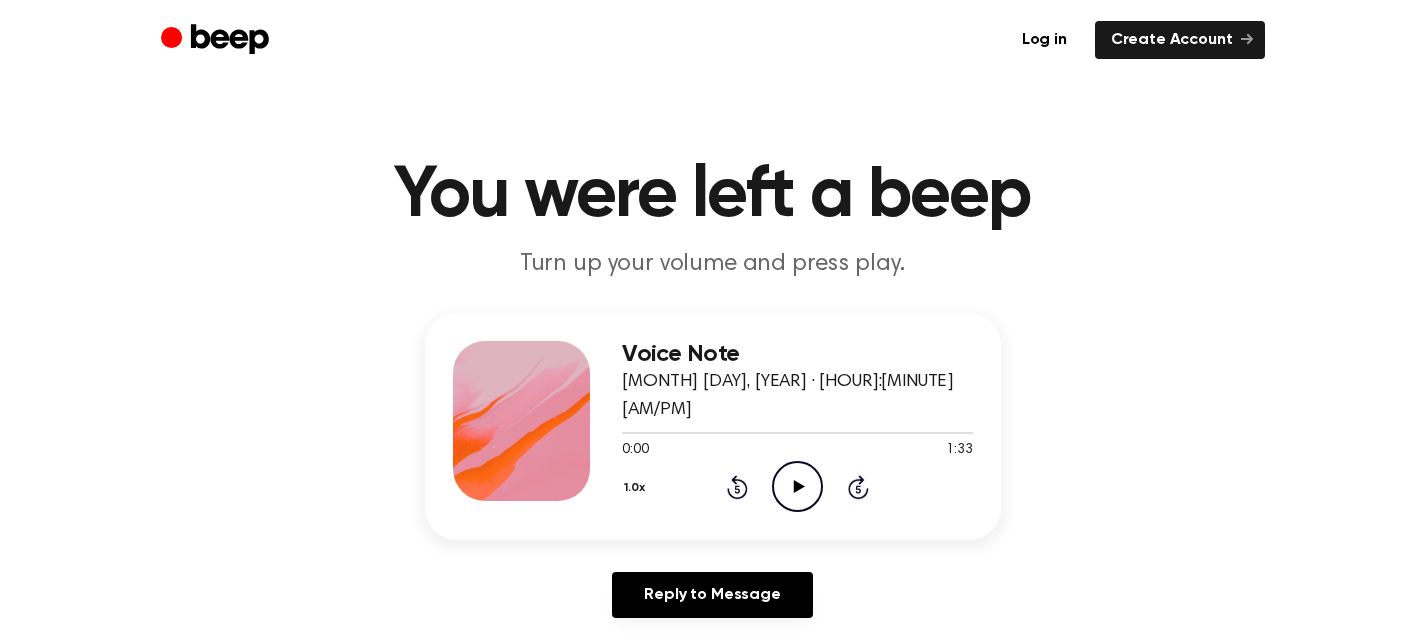 scroll, scrollTop: 0, scrollLeft: 0, axis: both 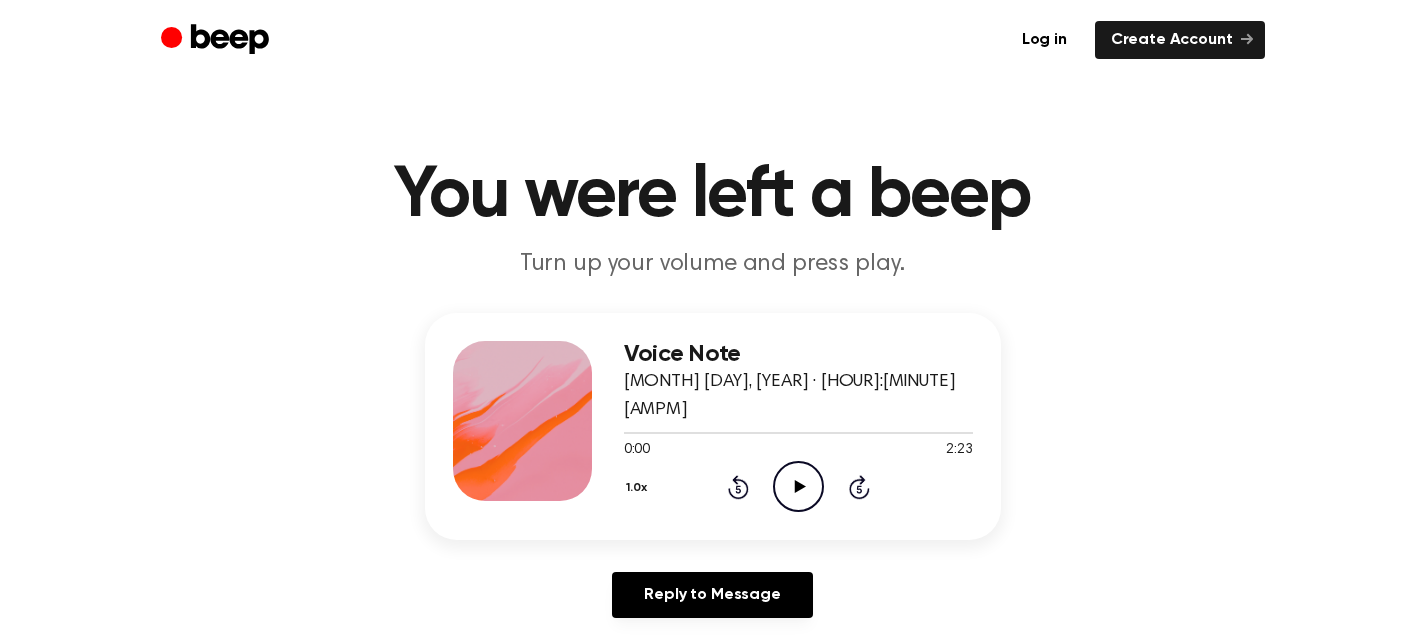 click on "Play Audio" 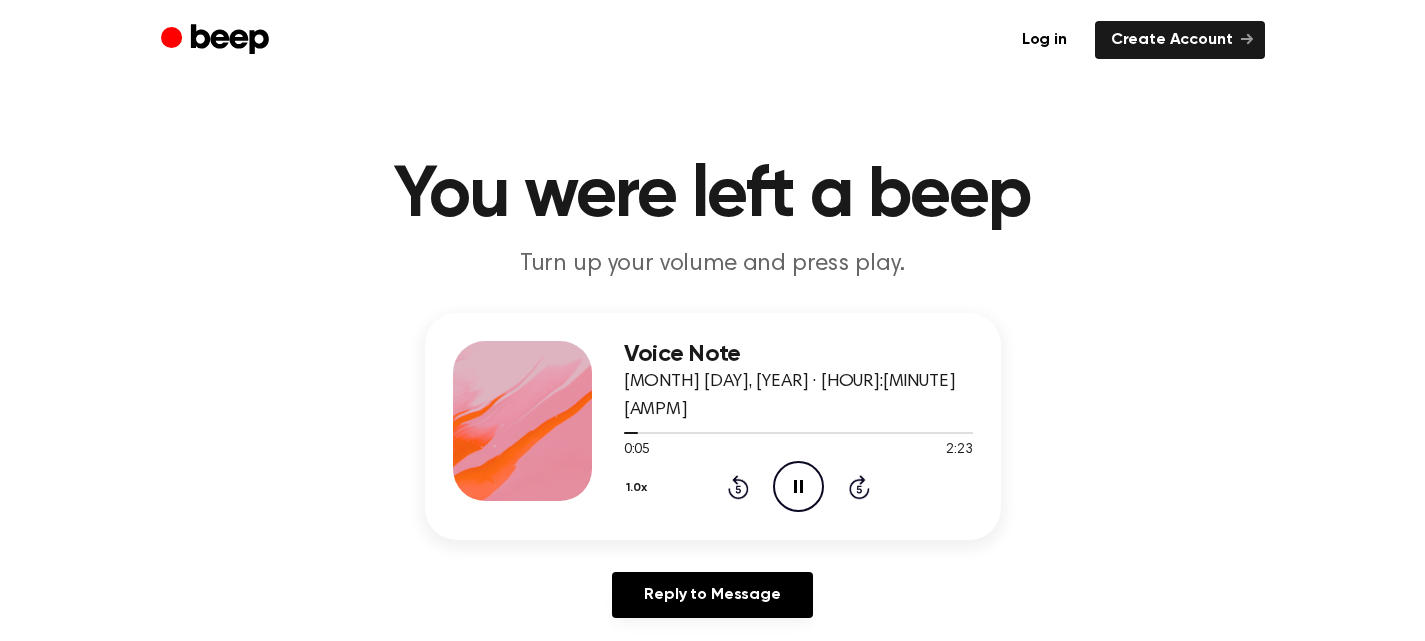 click on "Pause Audio" 